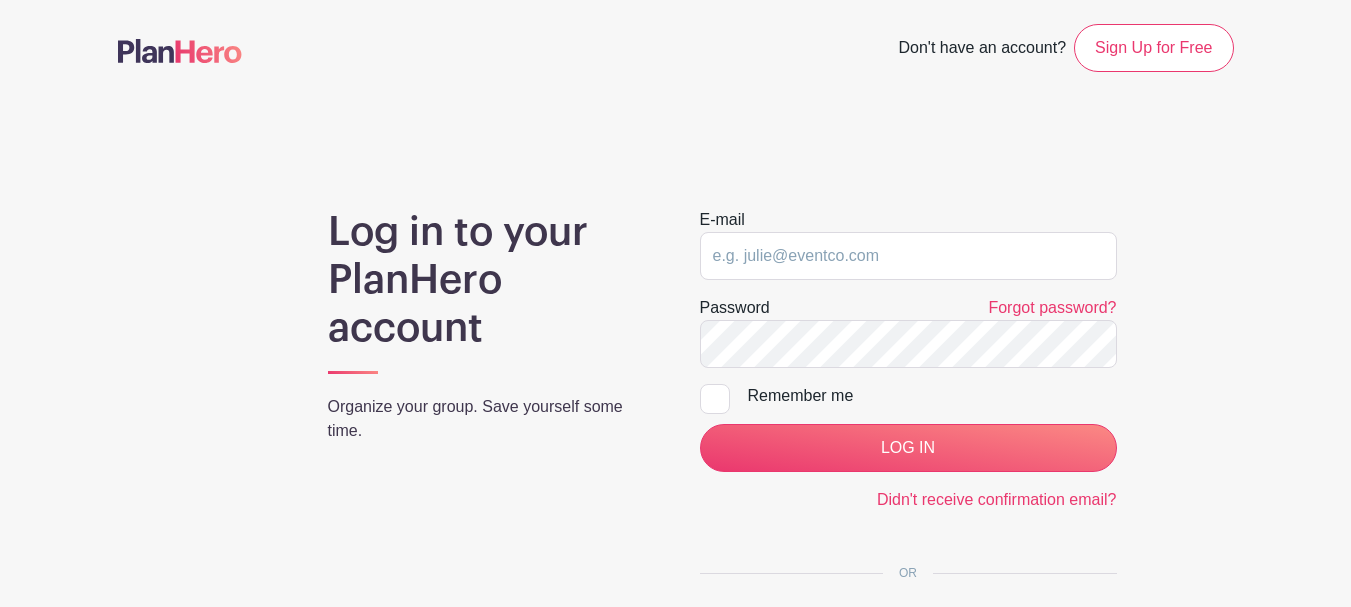 scroll, scrollTop: 0, scrollLeft: 0, axis: both 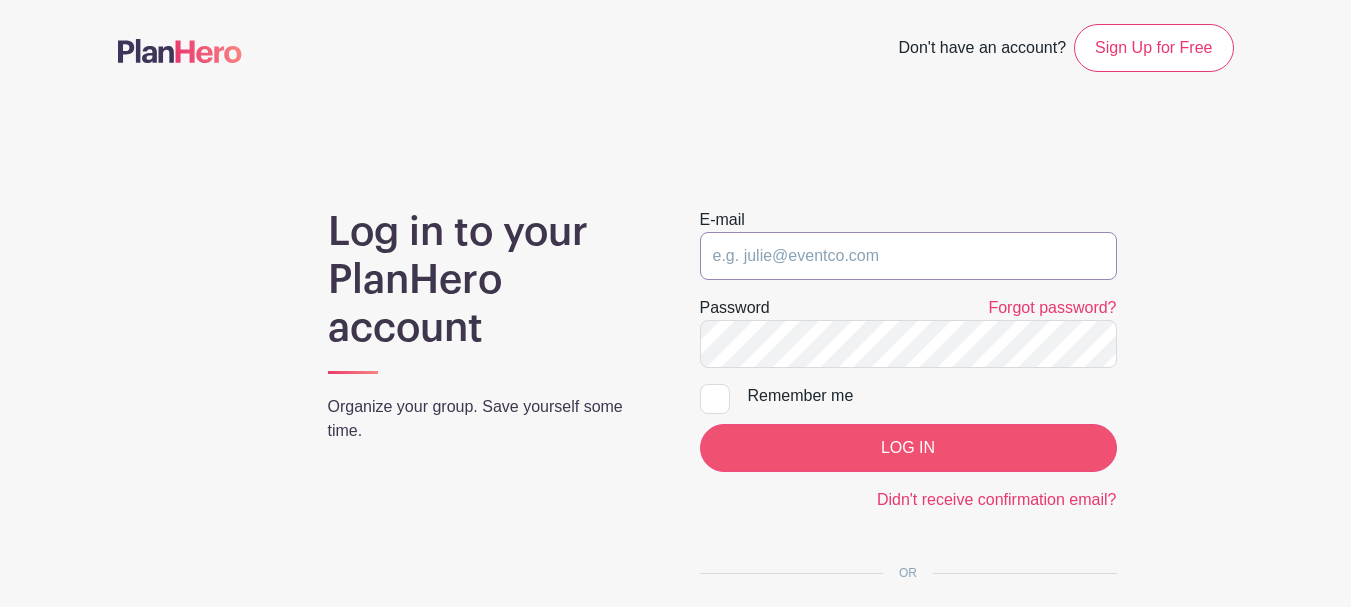 type on "Kenny@teacherwines.com" 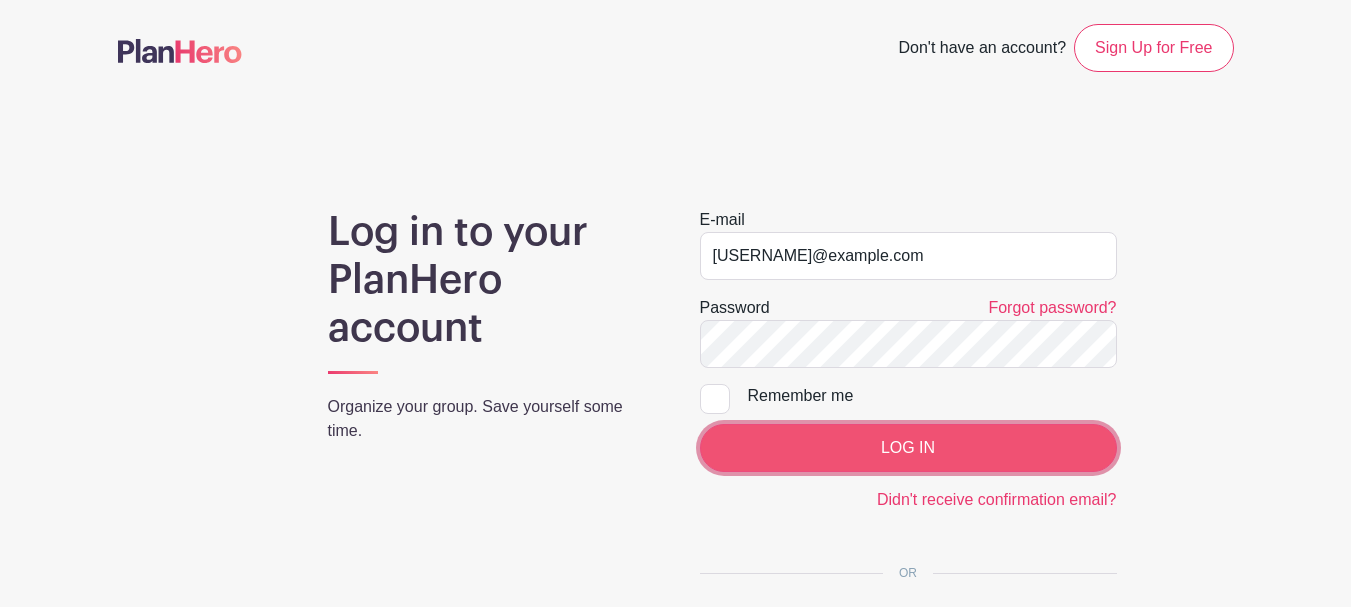 click on "LOG IN" at bounding box center [908, 448] 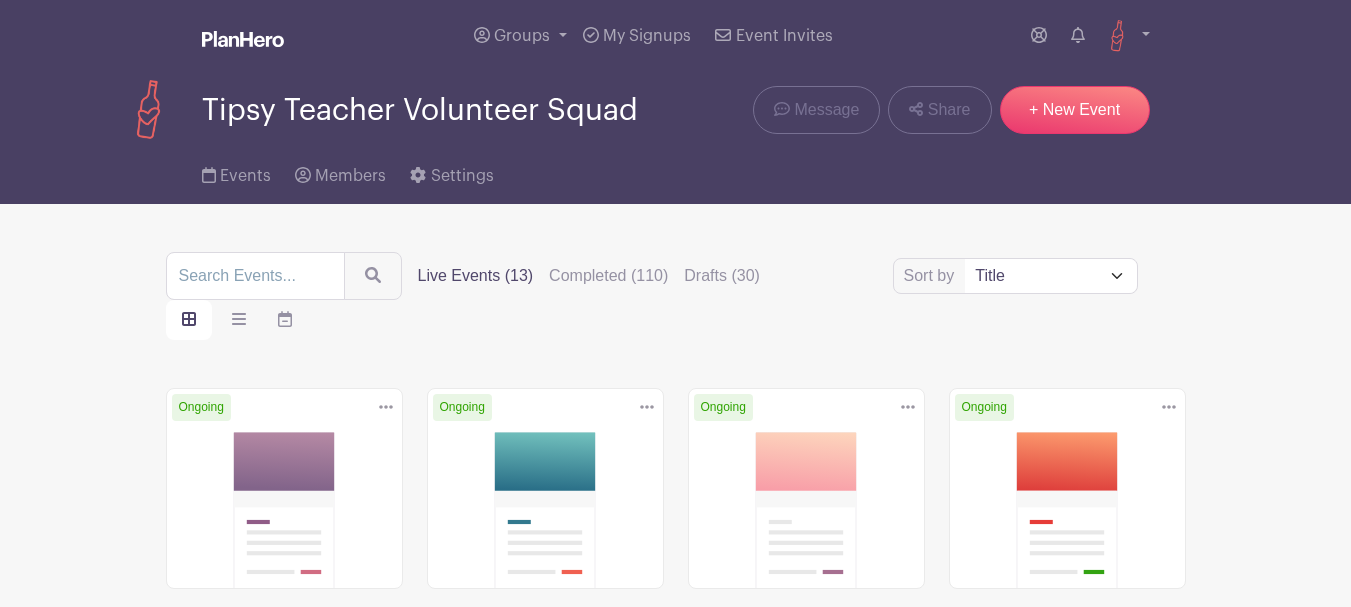 scroll, scrollTop: 0, scrollLeft: 0, axis: both 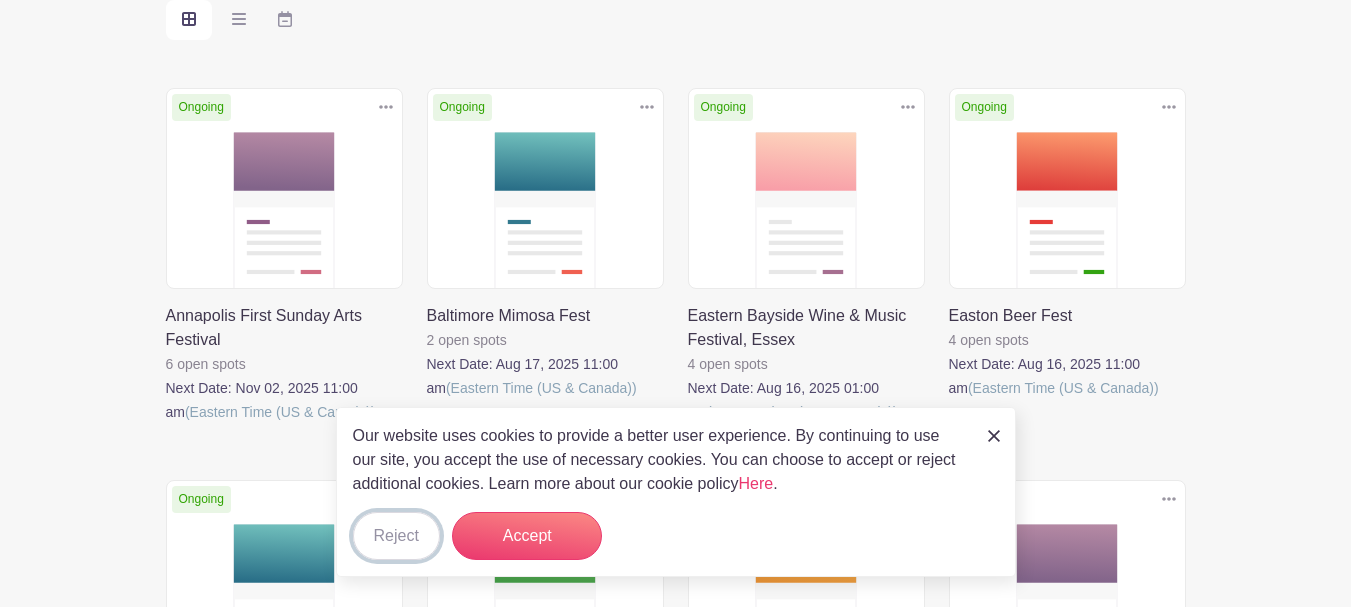 click on "Reject" at bounding box center (396, 536) 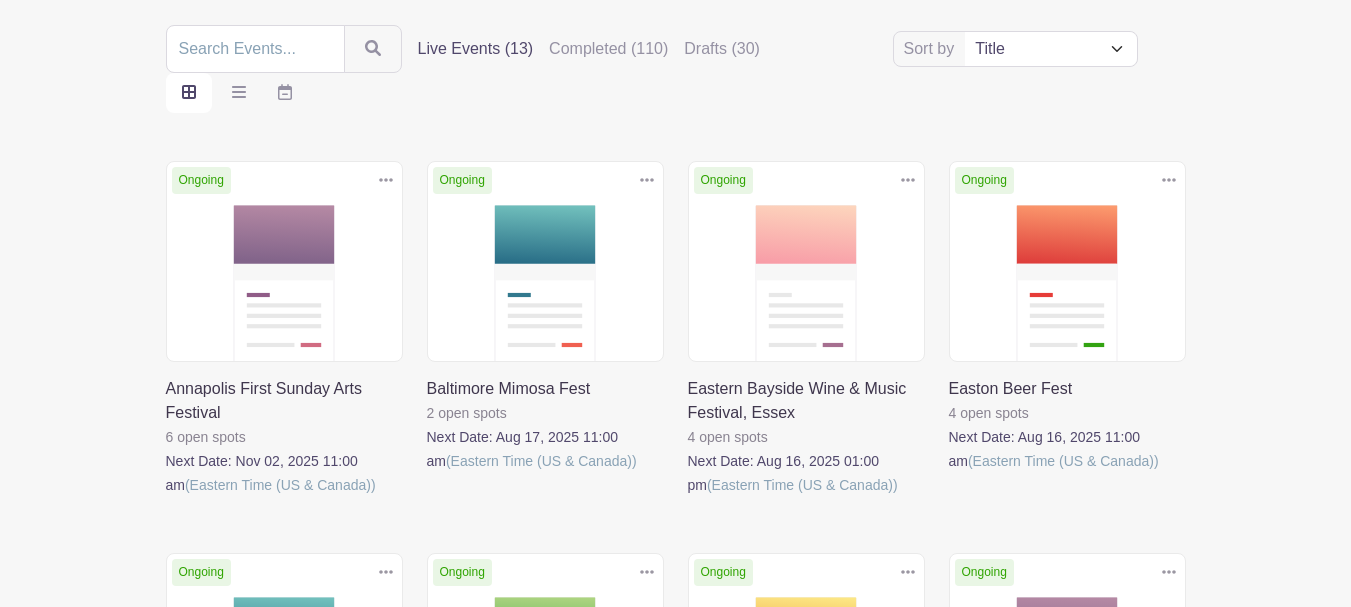 scroll, scrollTop: 0, scrollLeft: 0, axis: both 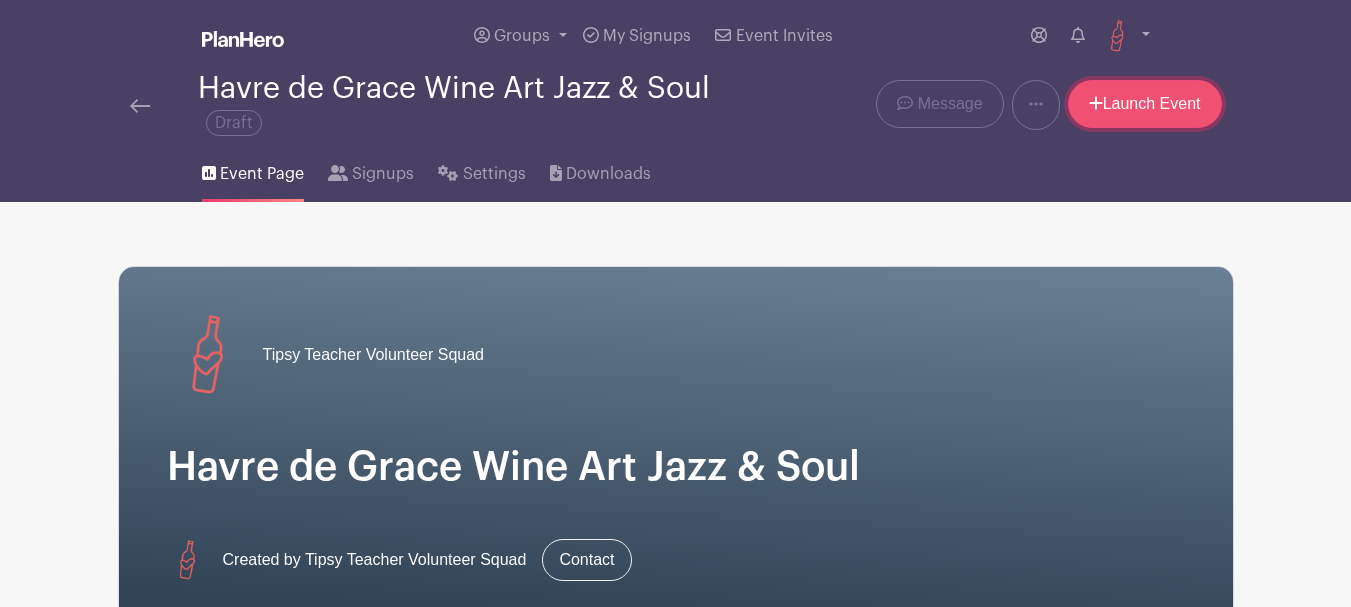 click on "Launch Event" at bounding box center [1145, 104] 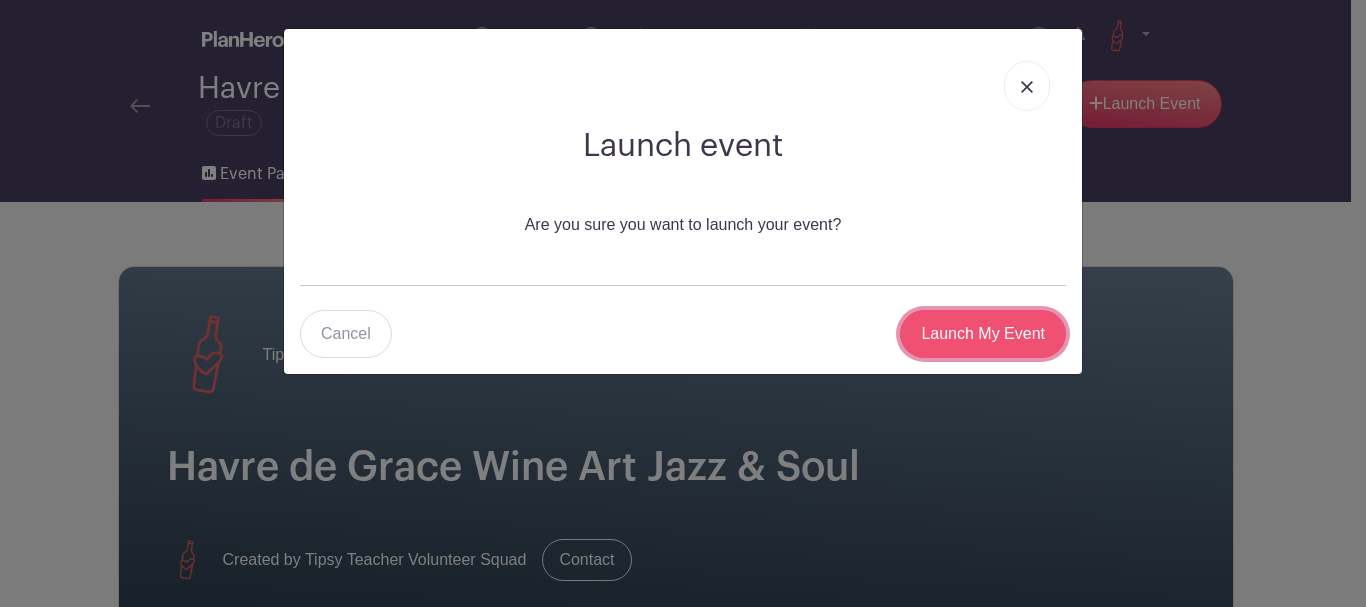 click on "Launch My Event" at bounding box center (983, 334) 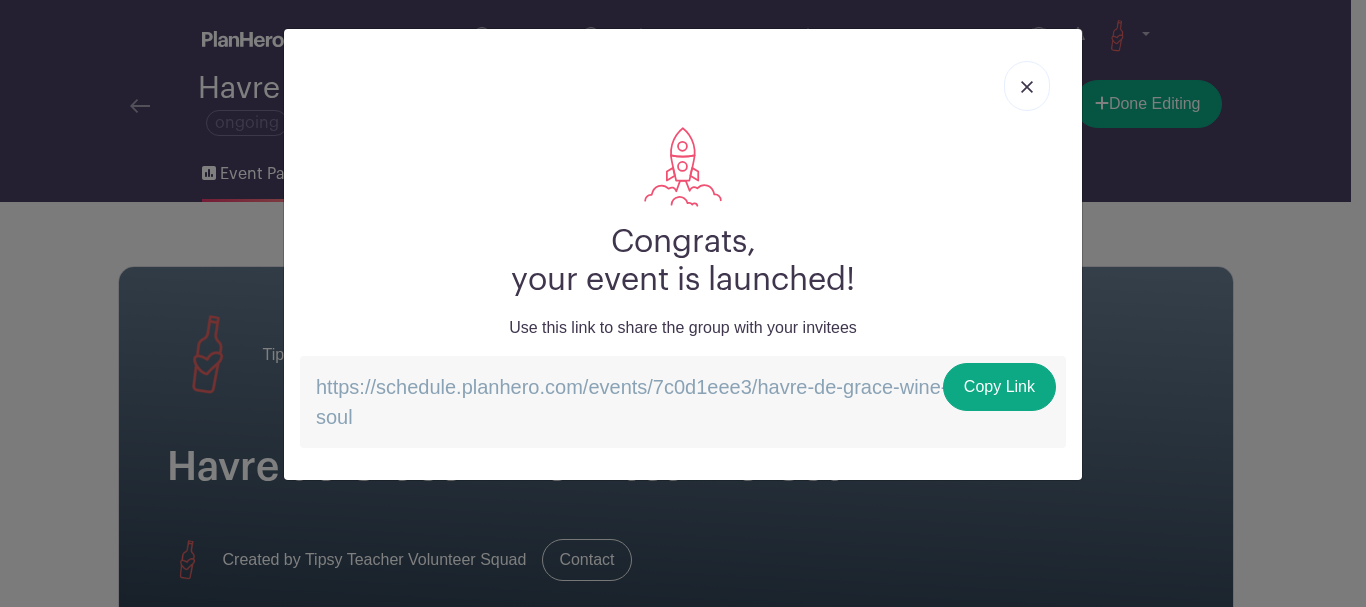 click at bounding box center (1027, 86) 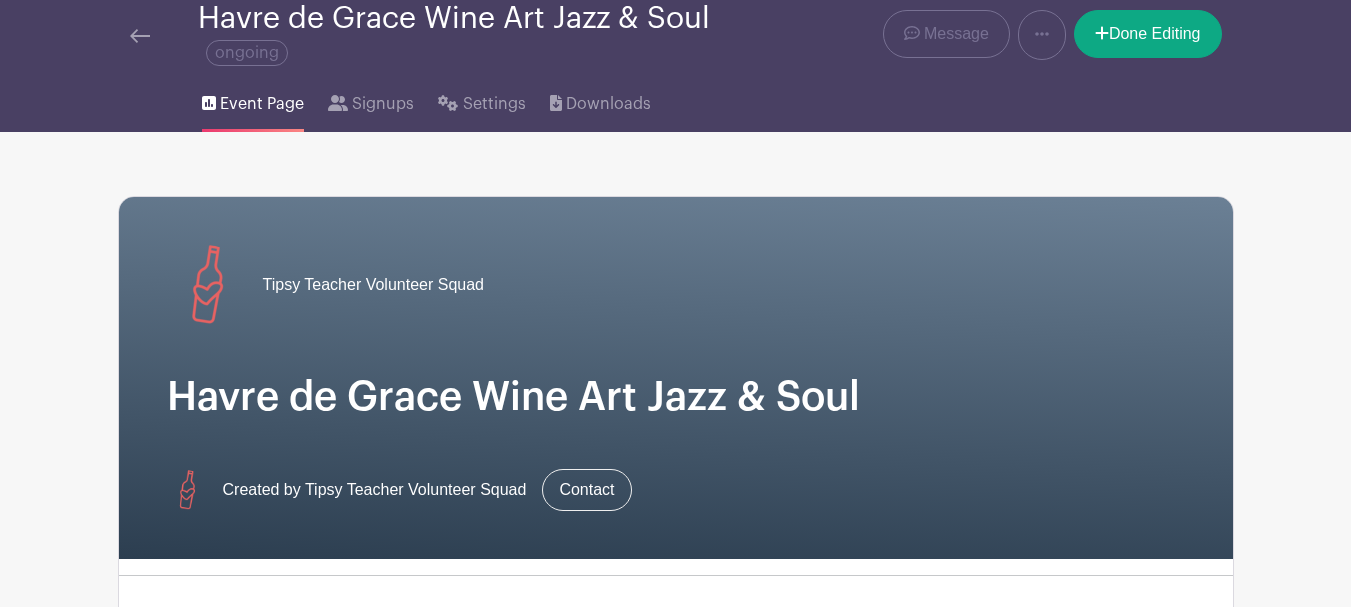 scroll, scrollTop: 0, scrollLeft: 0, axis: both 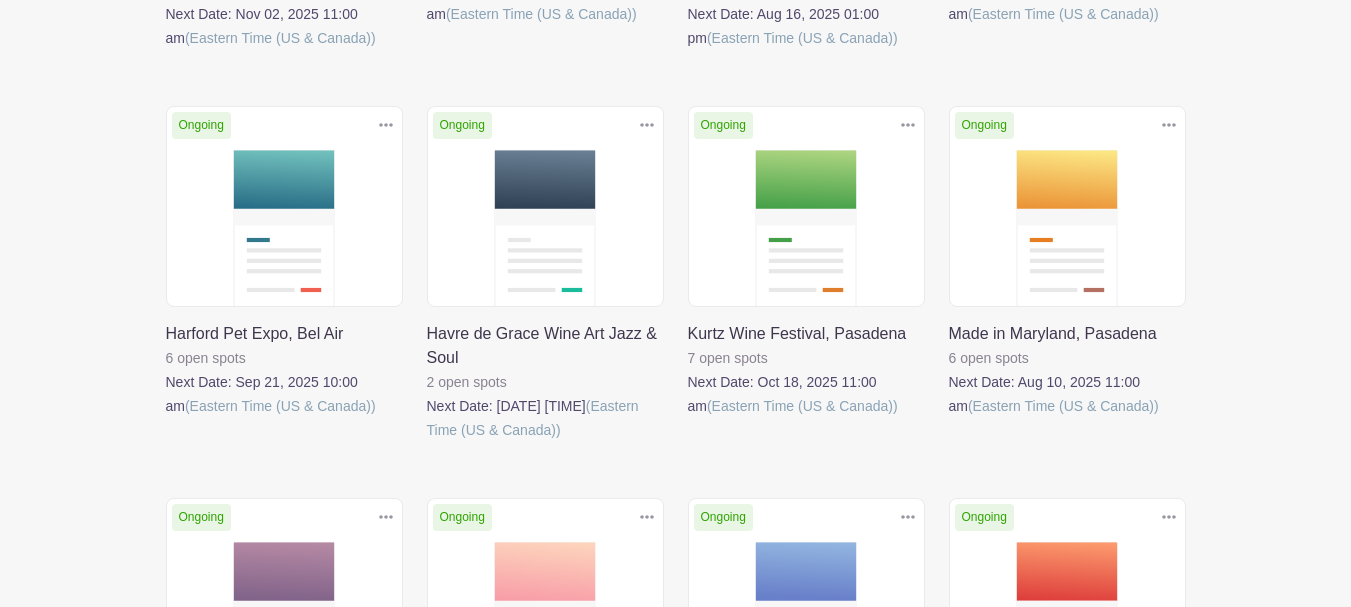 click at bounding box center (427, 442) 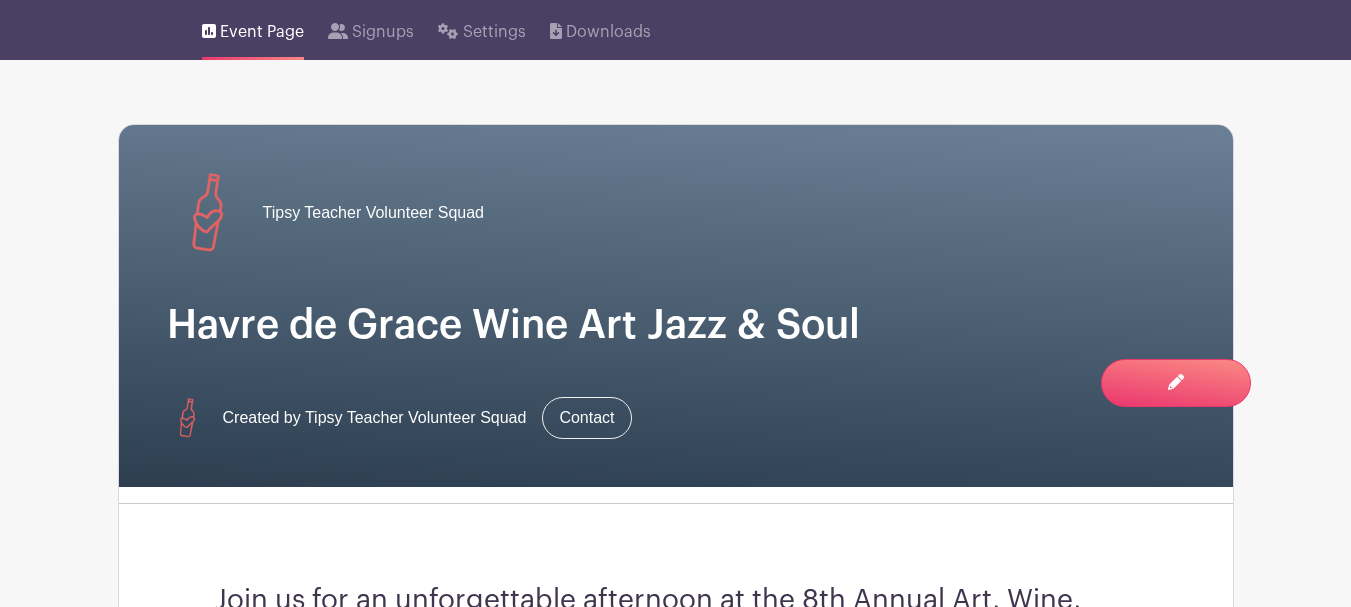 scroll, scrollTop: 0, scrollLeft: 0, axis: both 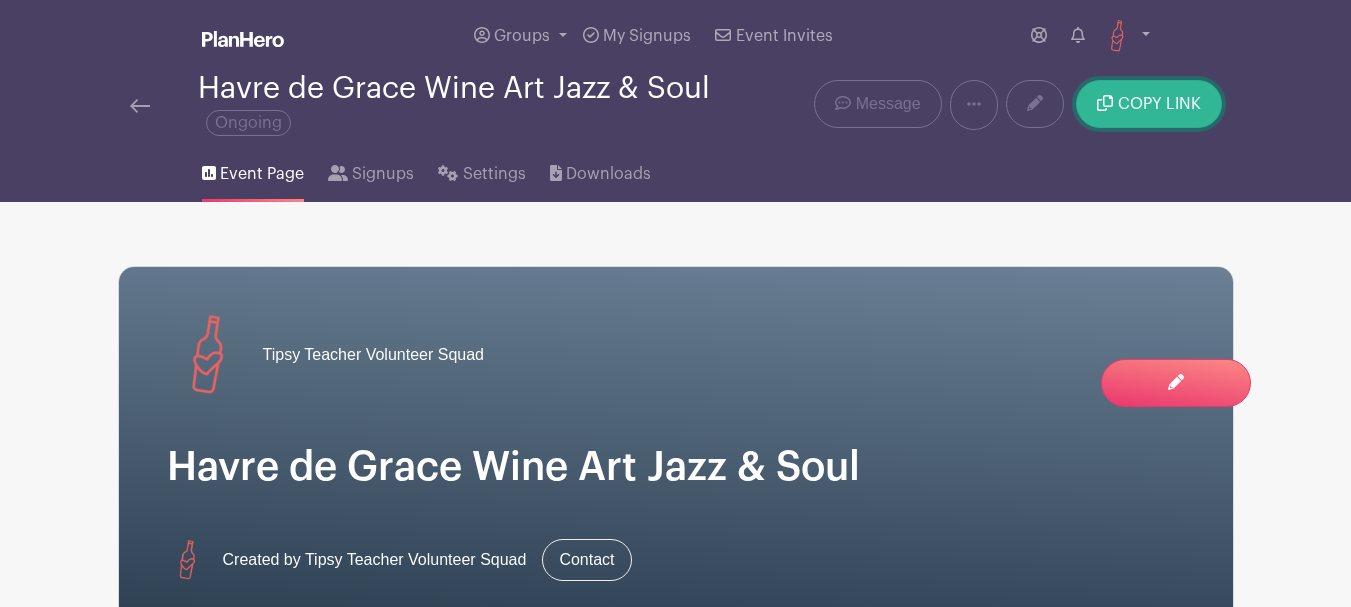 click on "COPY LINK" at bounding box center [1148, 104] 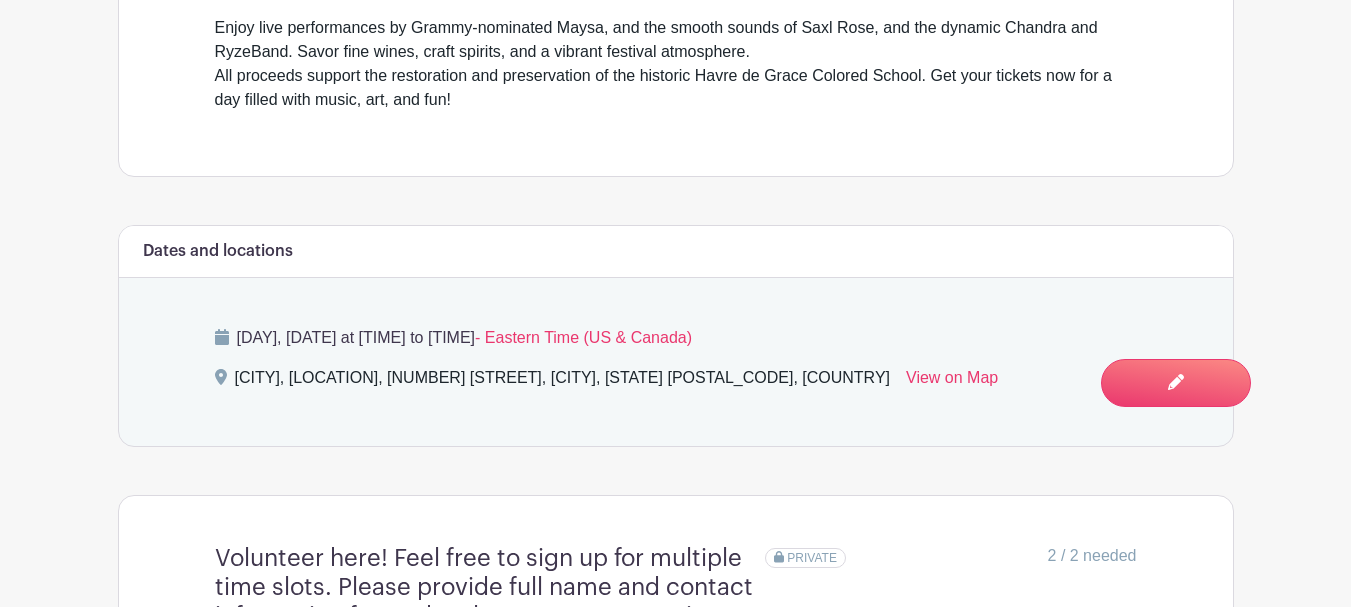 scroll, scrollTop: 870, scrollLeft: 0, axis: vertical 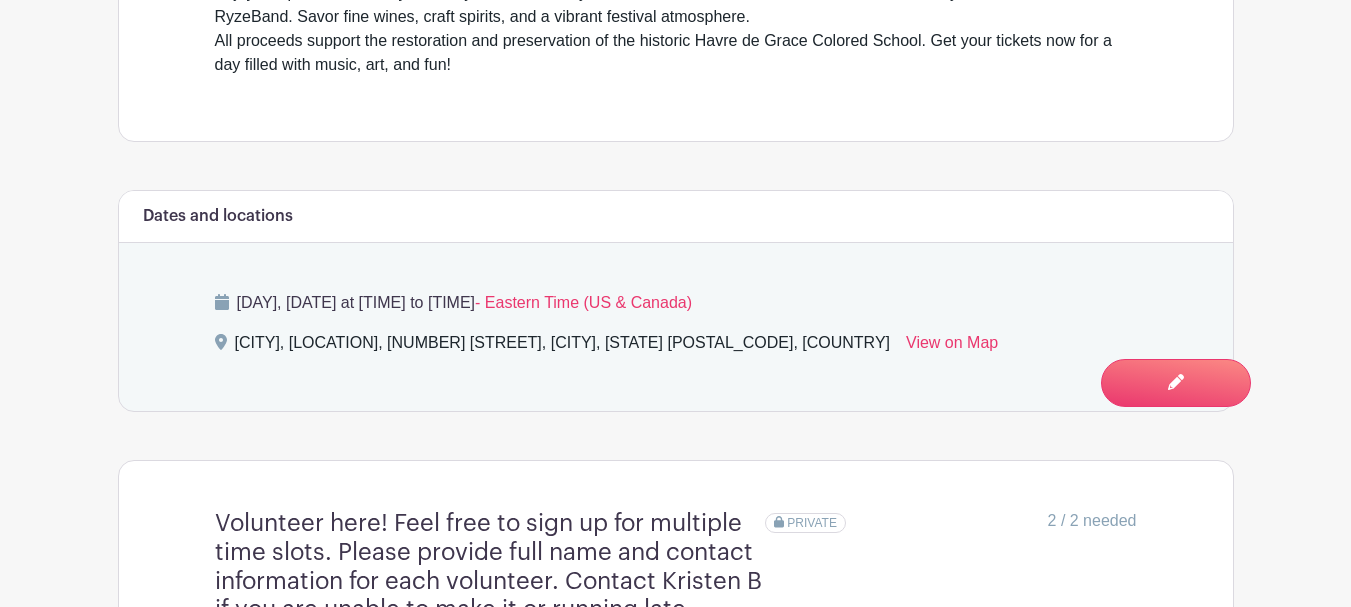 drag, startPoint x: 234, startPoint y: 335, endPoint x: 349, endPoint y: 382, distance: 124.23365 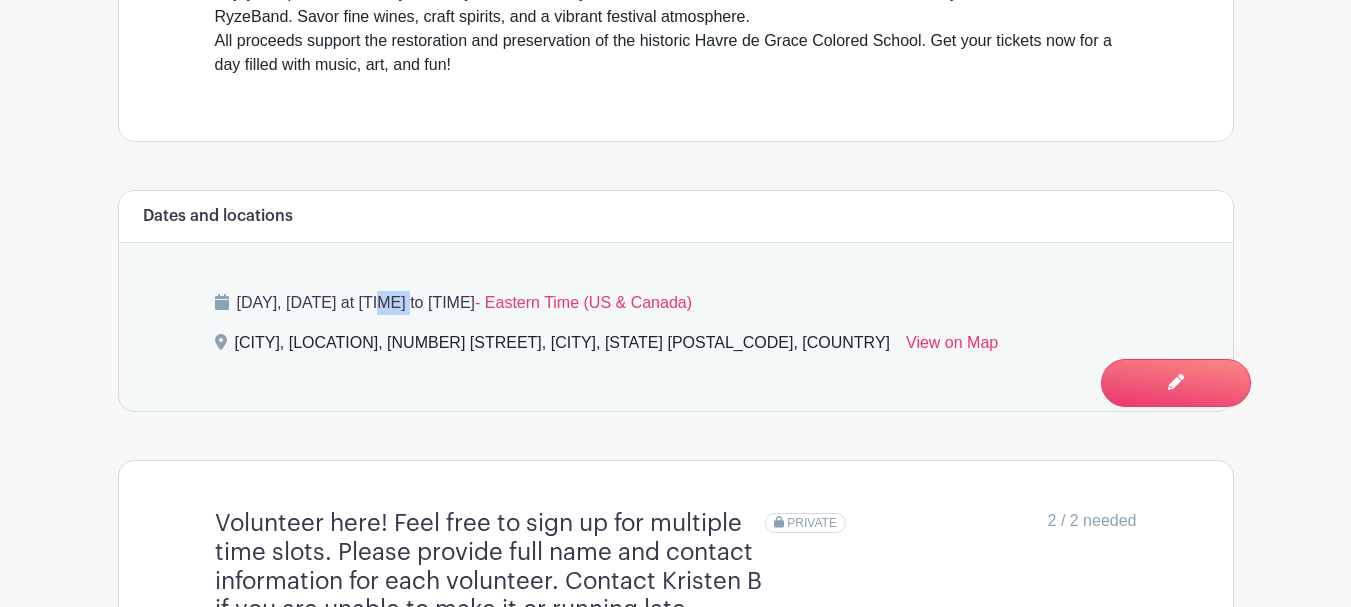 drag, startPoint x: 290, startPoint y: 298, endPoint x: 412, endPoint y: 302, distance: 122.06556 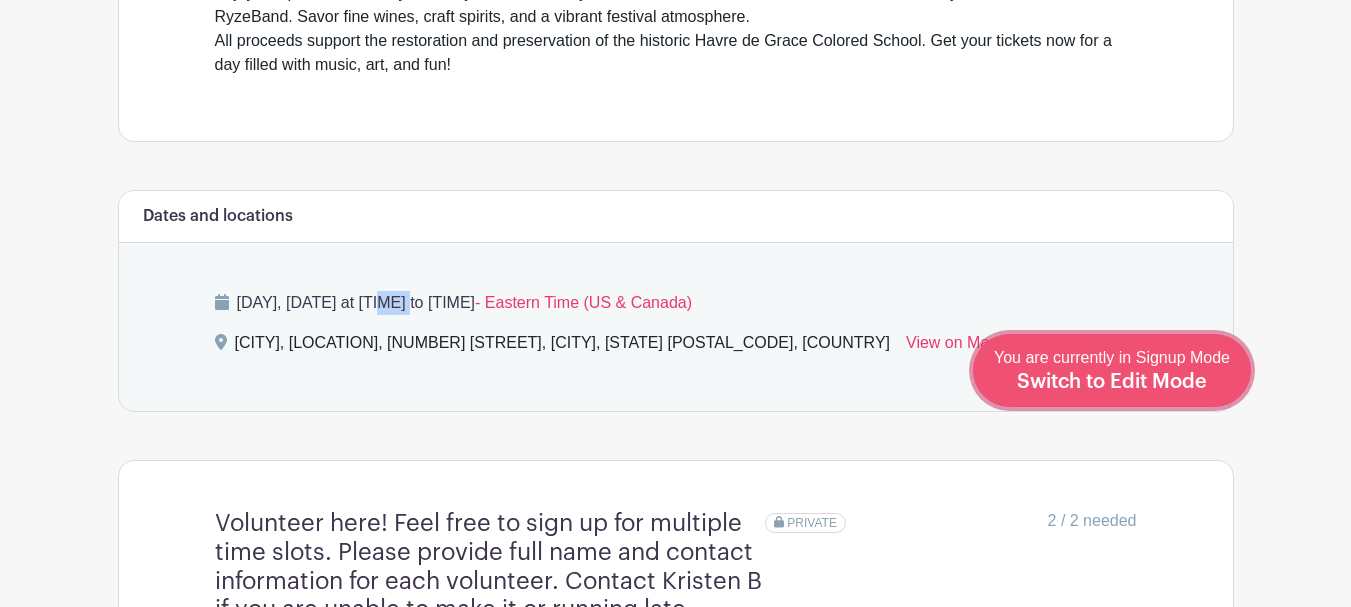 click on "Switch to Edit Mode" at bounding box center (1112, 382) 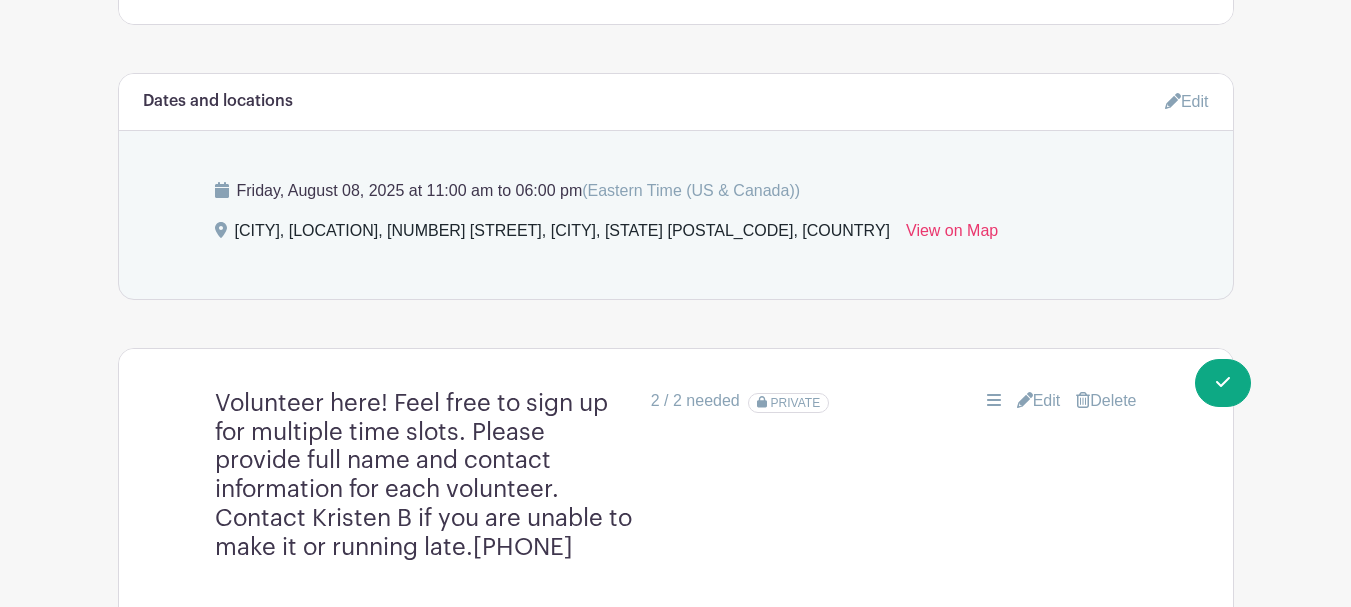 scroll, scrollTop: 1000, scrollLeft: 0, axis: vertical 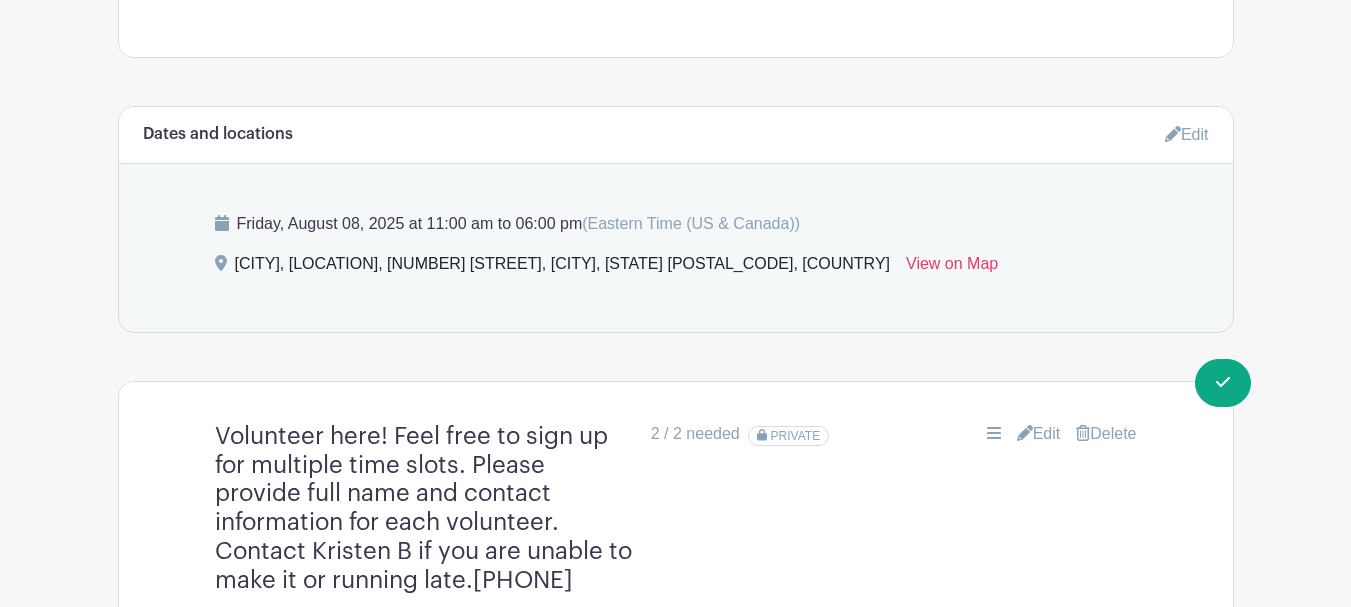 click on "Friday, August 08, 2025 at 11:00 am
to
06:00 pm
(Eastern Time (US & Canada))
Havre De Grace,
Concord Point Lighthouse Keeper's House, 714 Concord Street, Havre de Grace, MD 21078, United States
View on Map" at bounding box center (676, 248) 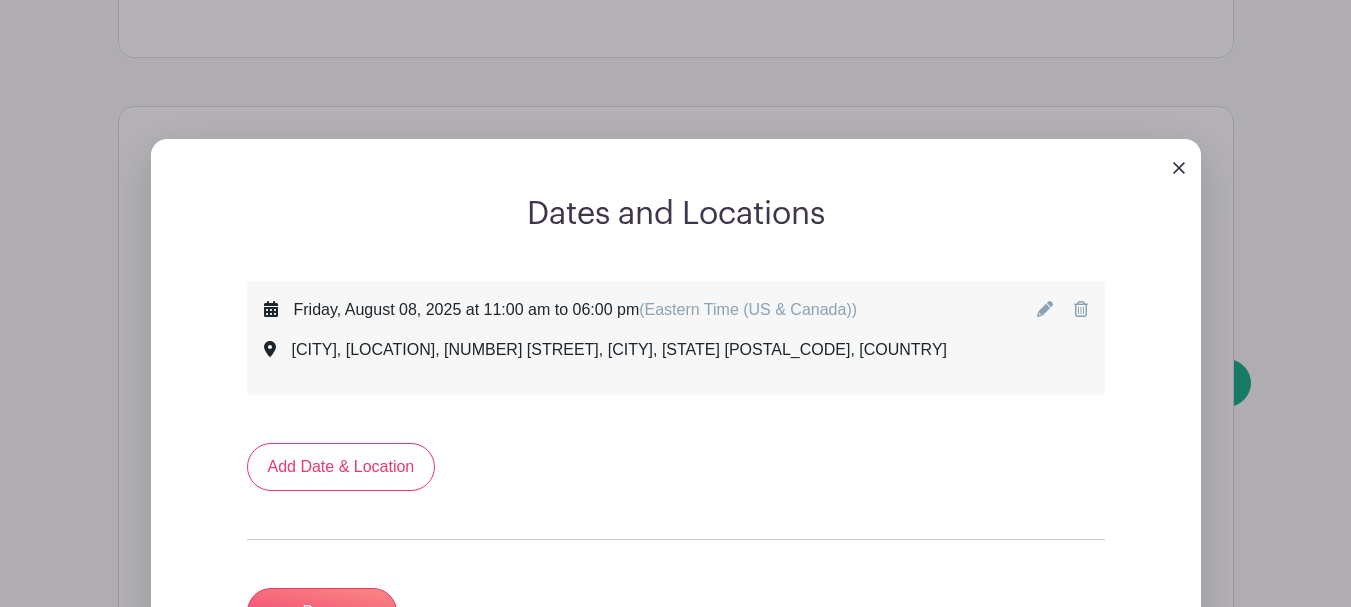 click 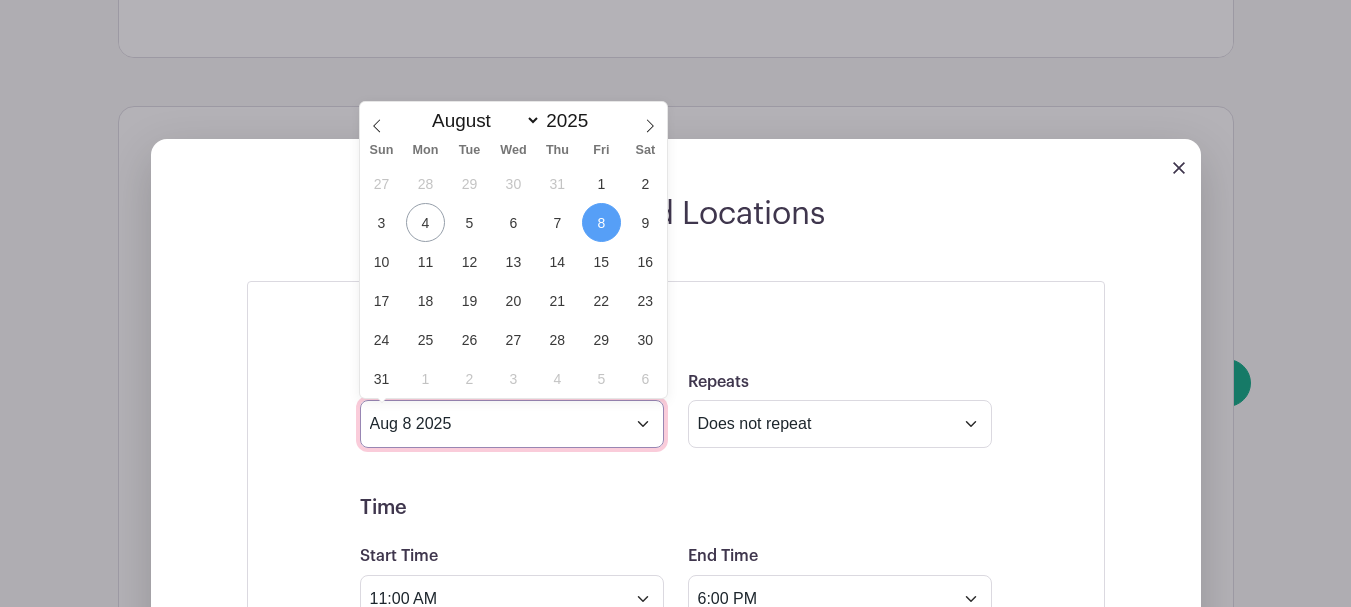 click on "Aug 8 2025" at bounding box center [512, 424] 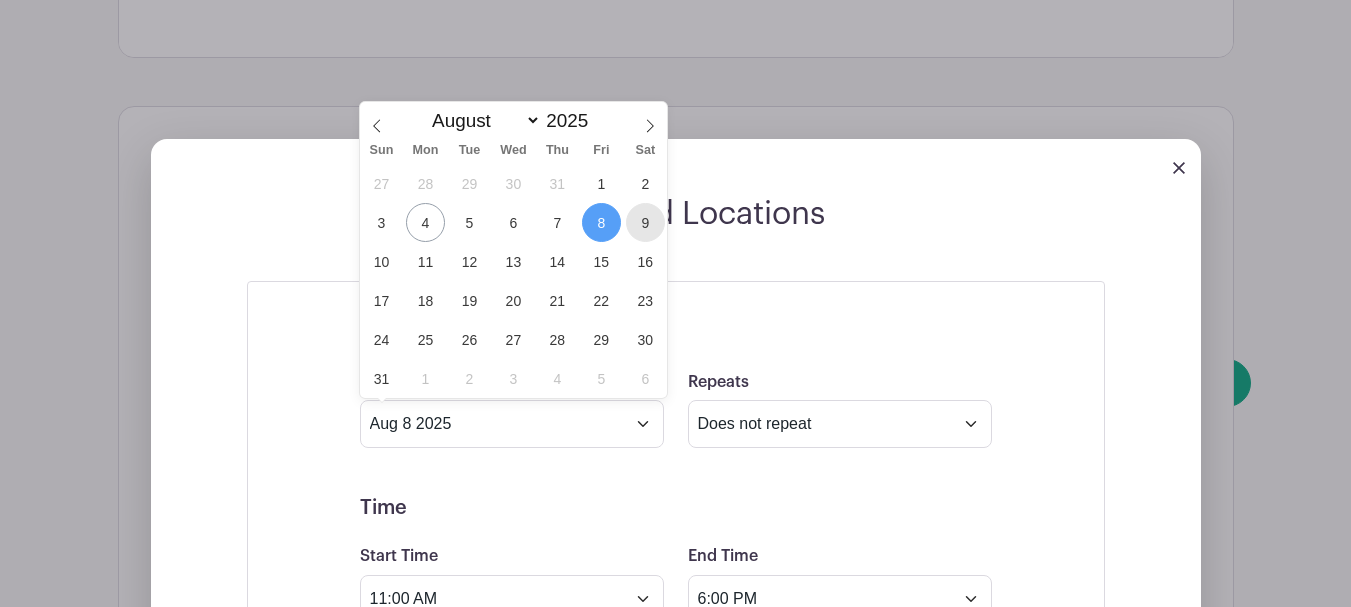 click on "9" at bounding box center (645, 222) 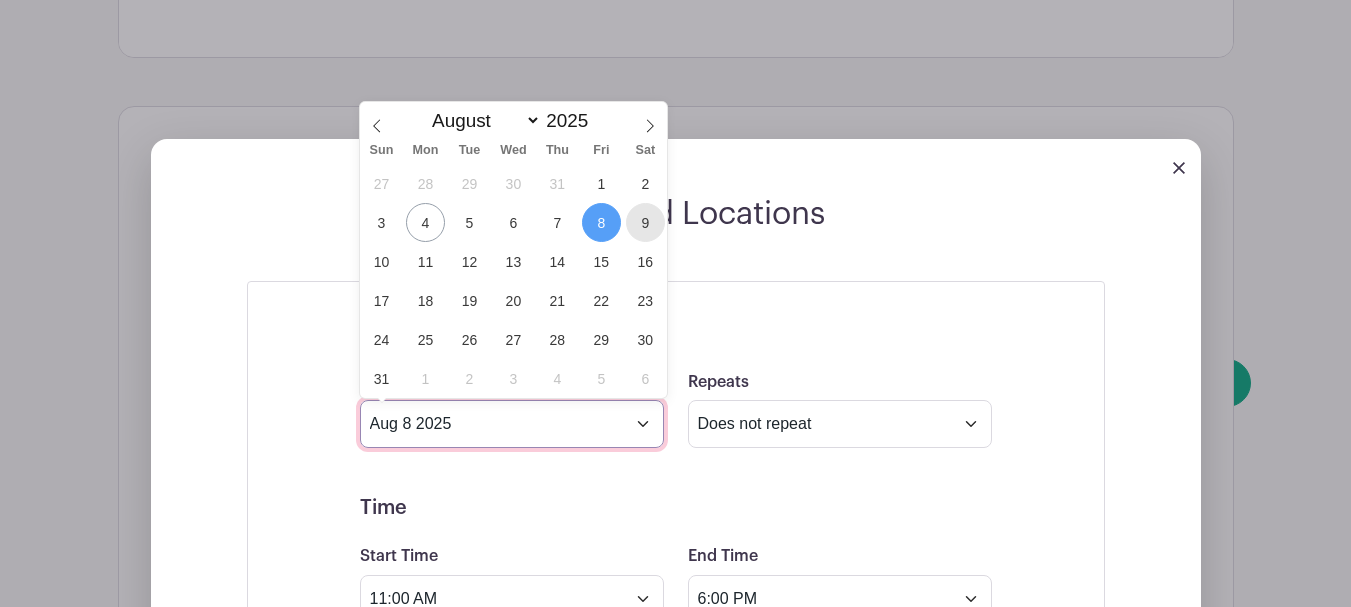 type on "Aug 9 2025" 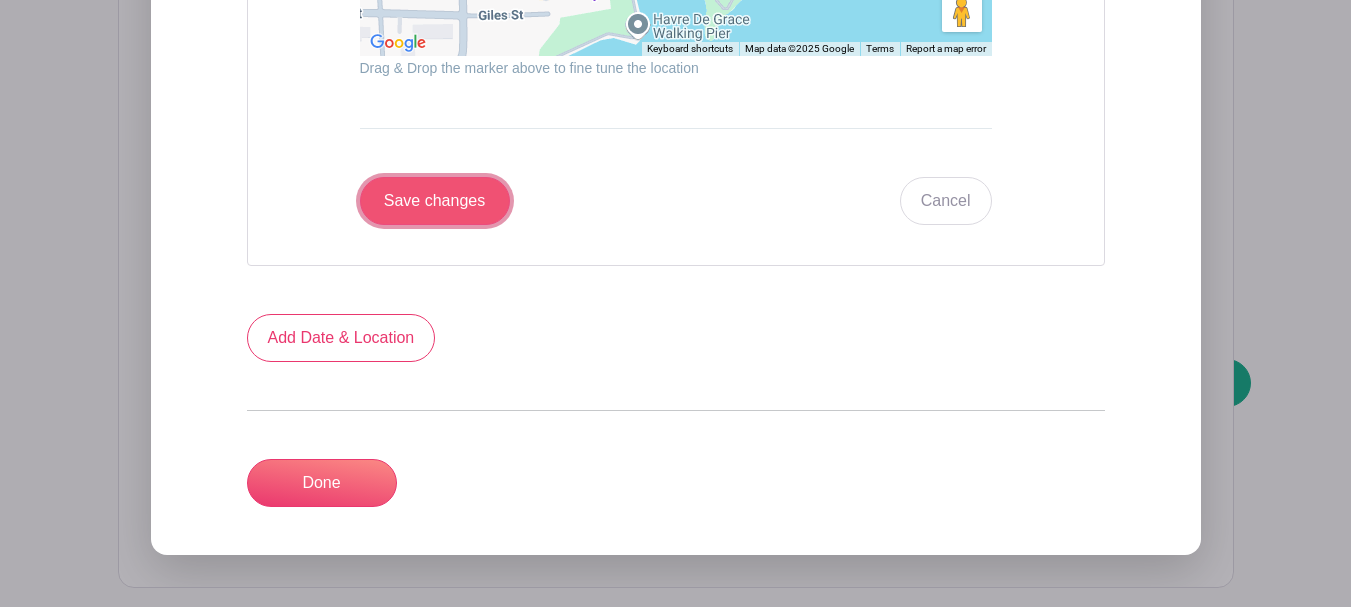 click on "Save changes" at bounding box center (435, 201) 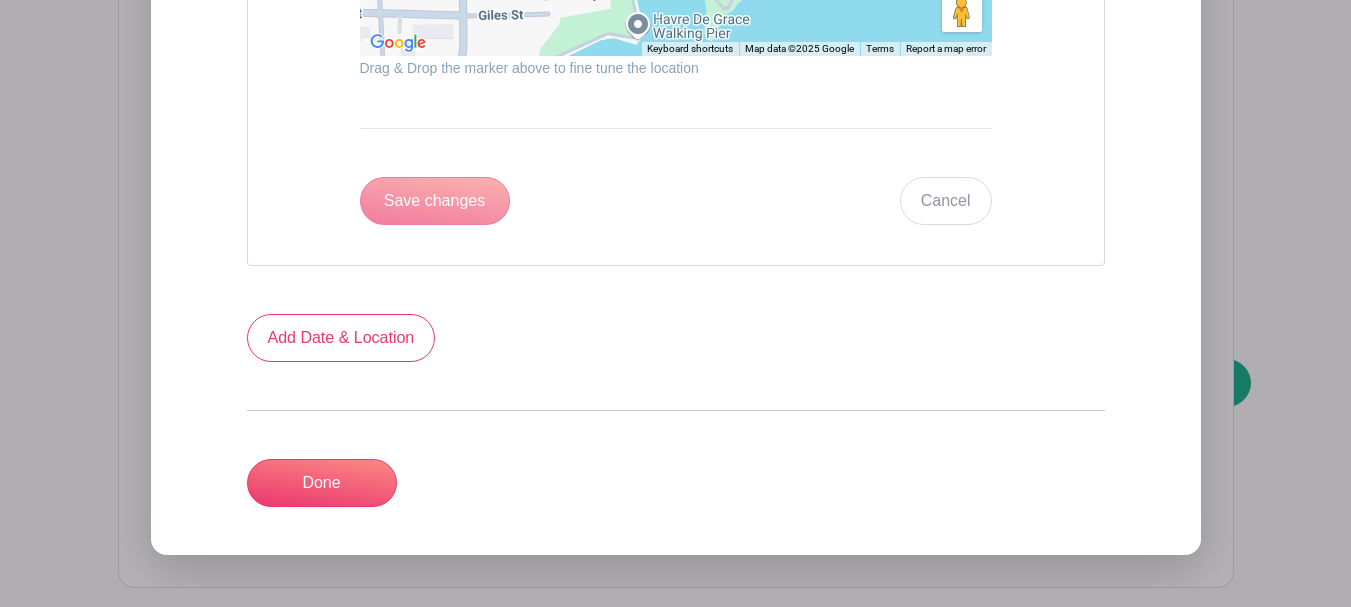 scroll, scrollTop: 1501, scrollLeft: 0, axis: vertical 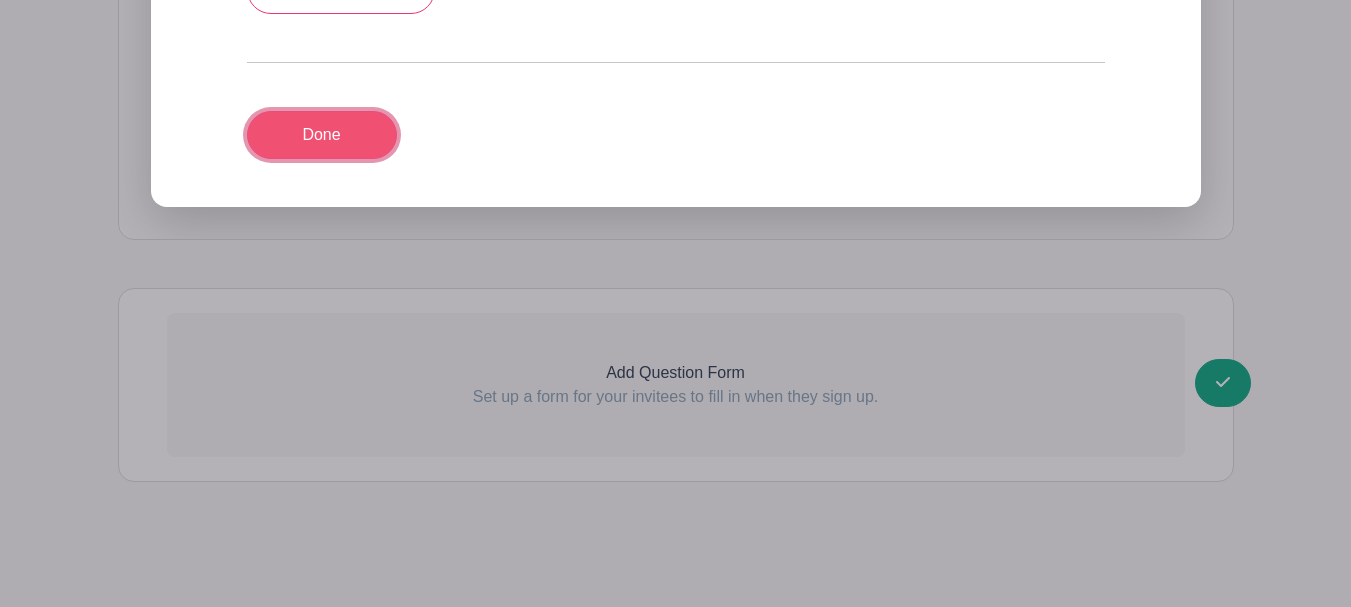 drag, startPoint x: 300, startPoint y: 142, endPoint x: 316, endPoint y: 155, distance: 20.615528 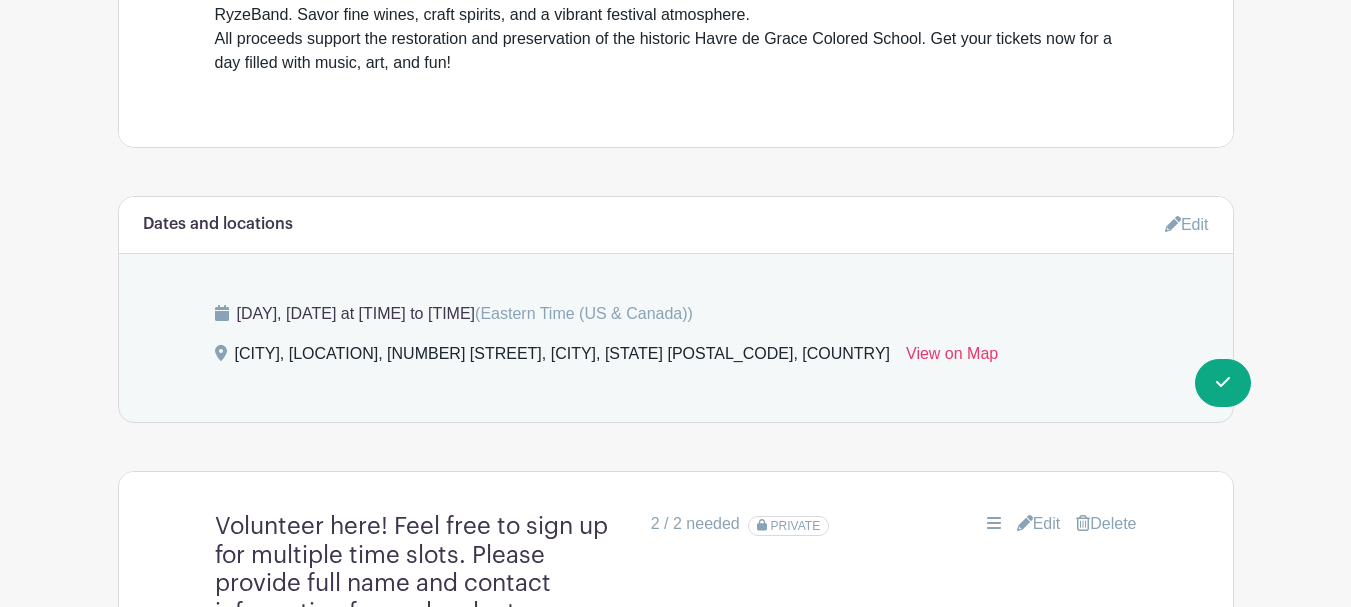 scroll, scrollTop: 1010, scrollLeft: 0, axis: vertical 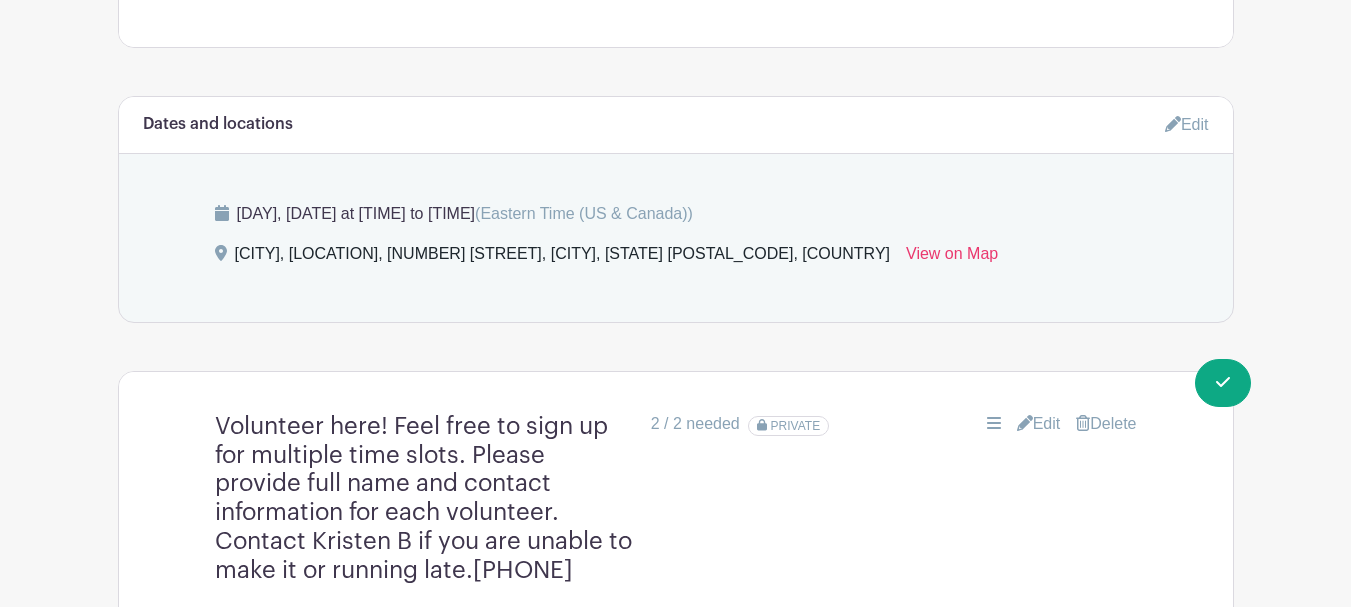 click on "Saturday, August 09, 2025 at 11:00 am
to
06:00 pm
(Eastern Time (US & Canada))" at bounding box center [676, 214] 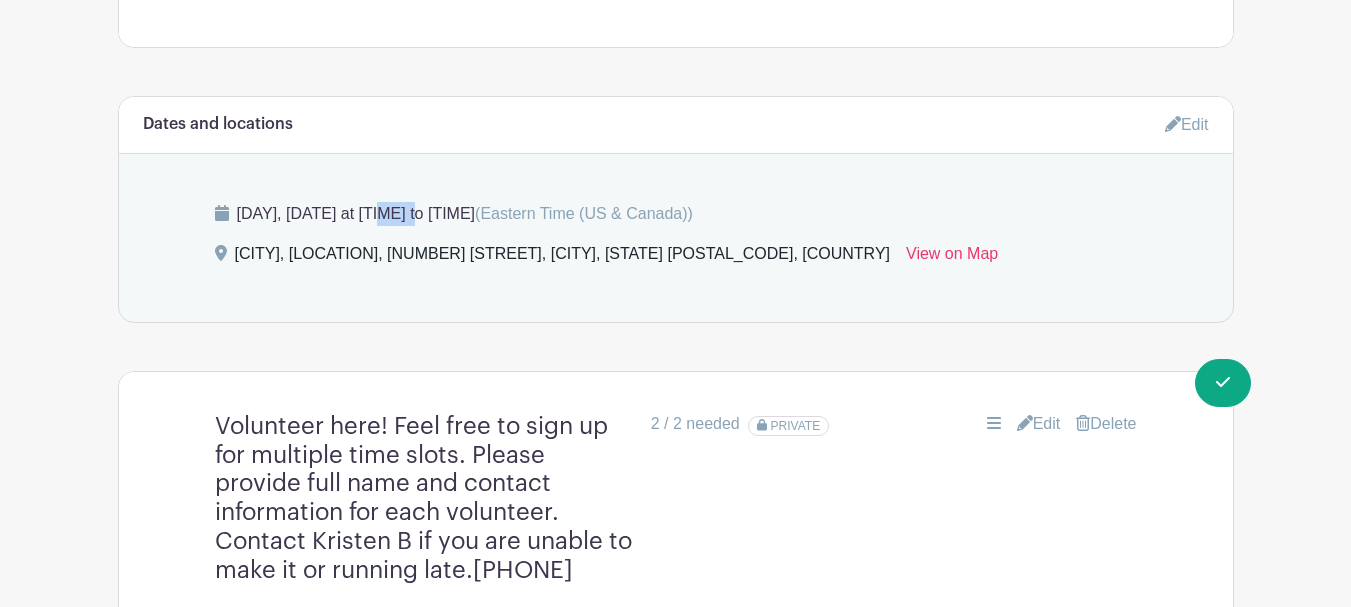 drag, startPoint x: 308, startPoint y: 210, endPoint x: 426, endPoint y: 211, distance: 118.004234 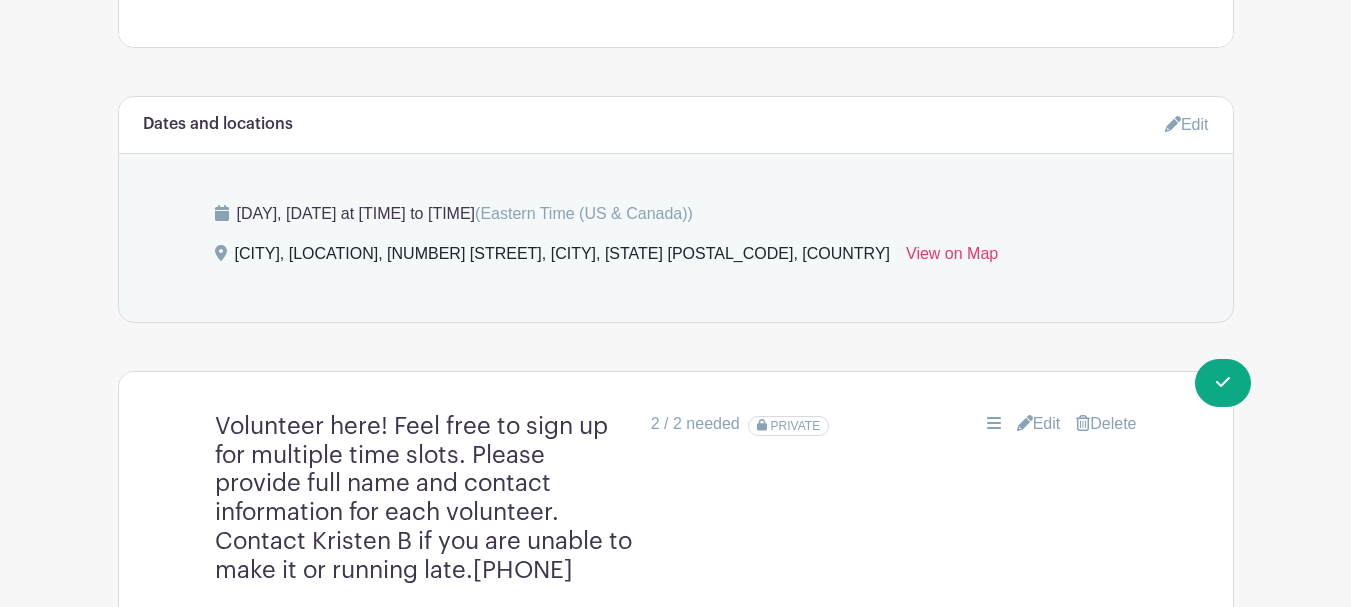 click on "Saturday, August 09, 2025 at 11:00 am
to
06:00 pm
(Eastern Time (US & Canada))
Havre De Grace,
Concord Point Lighthouse Keeper's House, 714 Concord Street, Havre de Grace, MD 21078, United States
View on Map" at bounding box center (676, 238) 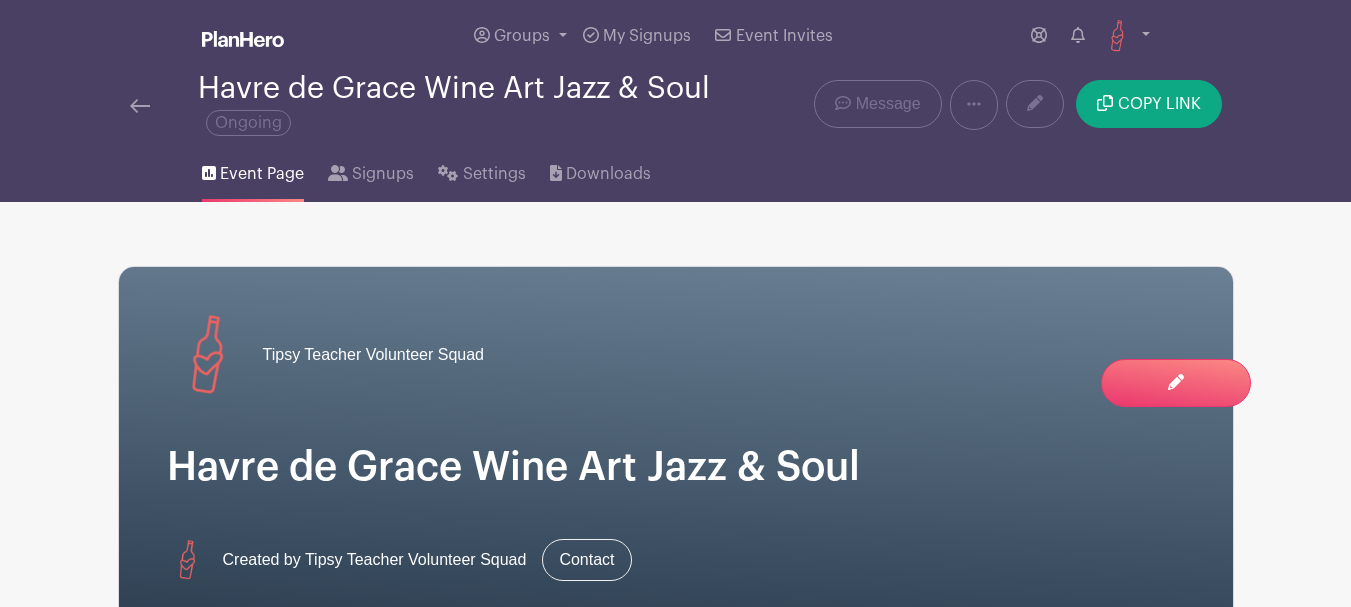 scroll, scrollTop: 900, scrollLeft: 0, axis: vertical 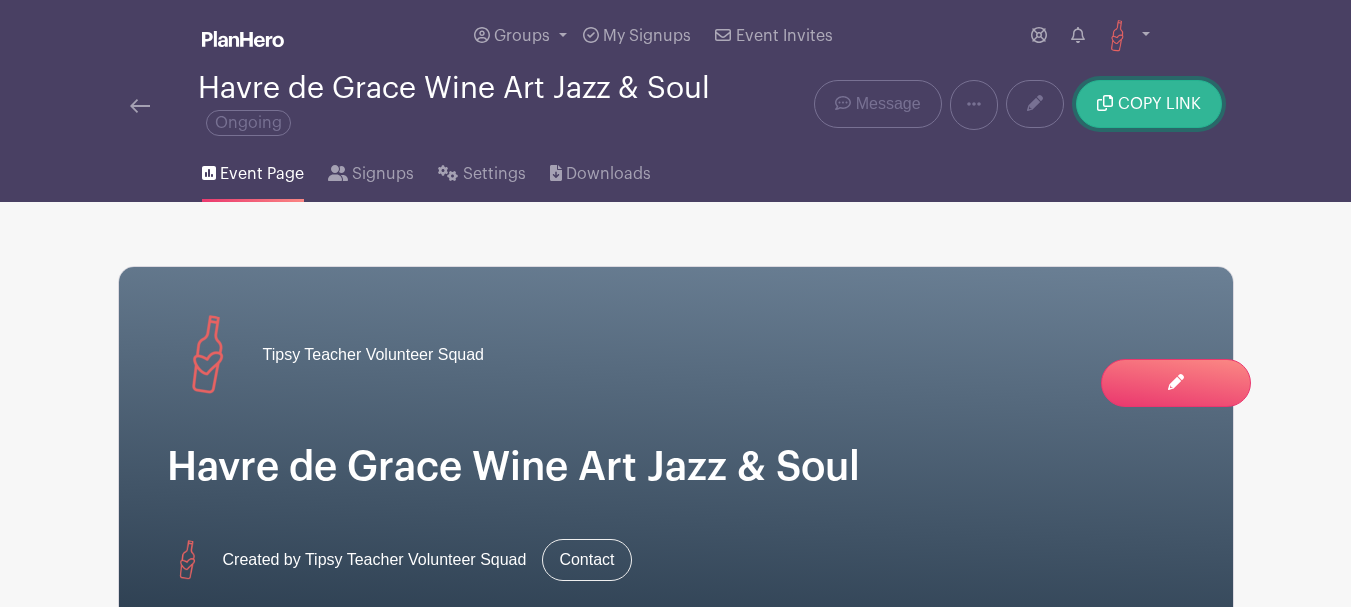 click on "COPY LINK" at bounding box center [1148, 104] 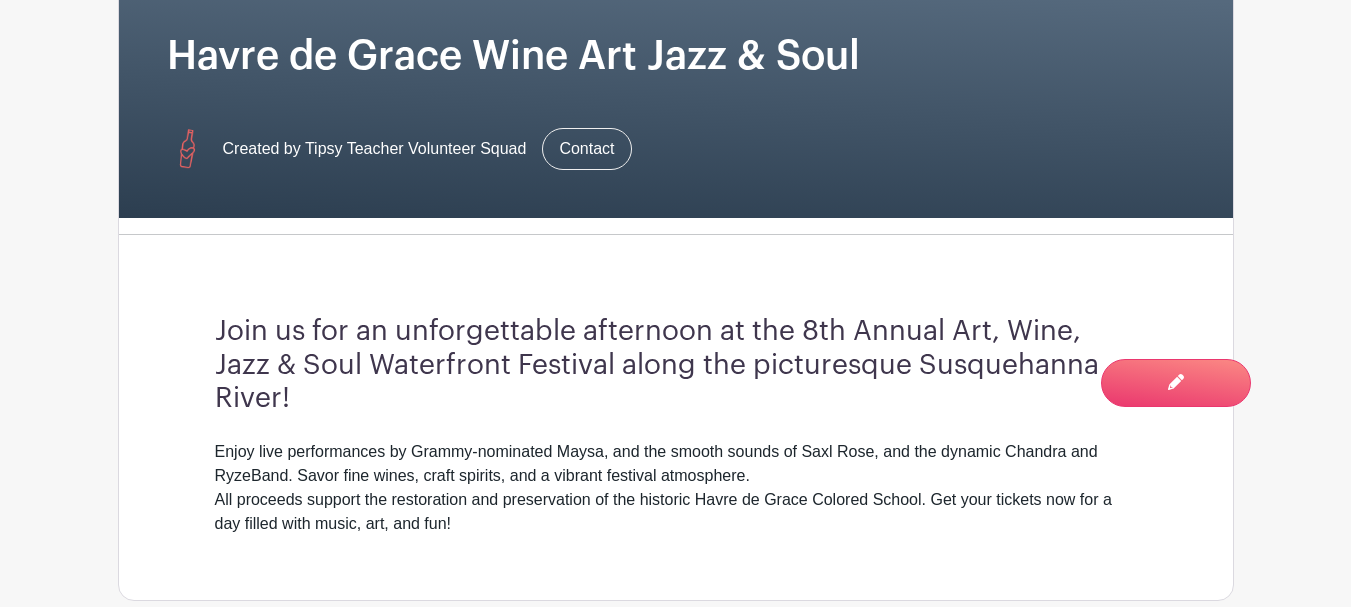 scroll, scrollTop: 600, scrollLeft: 0, axis: vertical 